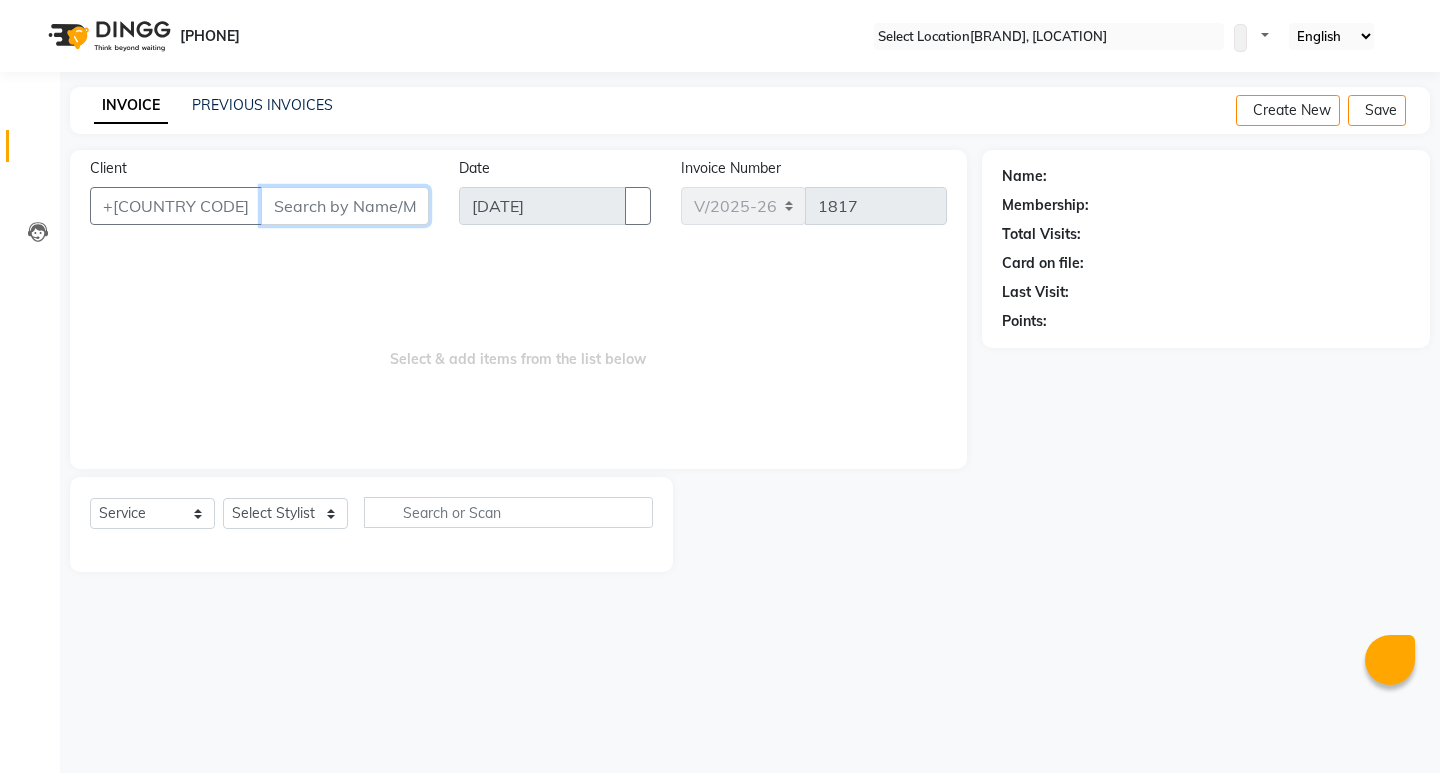 scroll, scrollTop: 0, scrollLeft: 0, axis: both 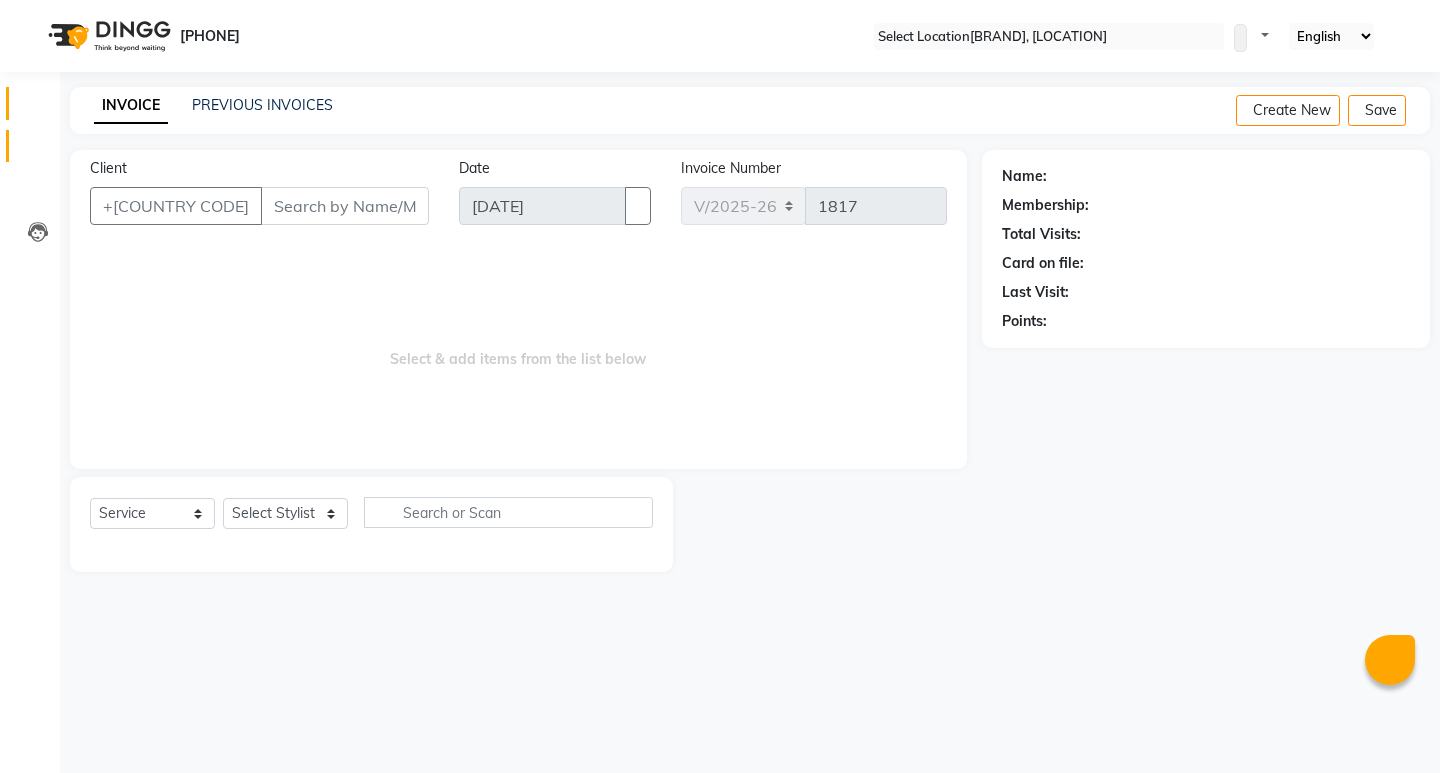 click at bounding box center (38, 108) 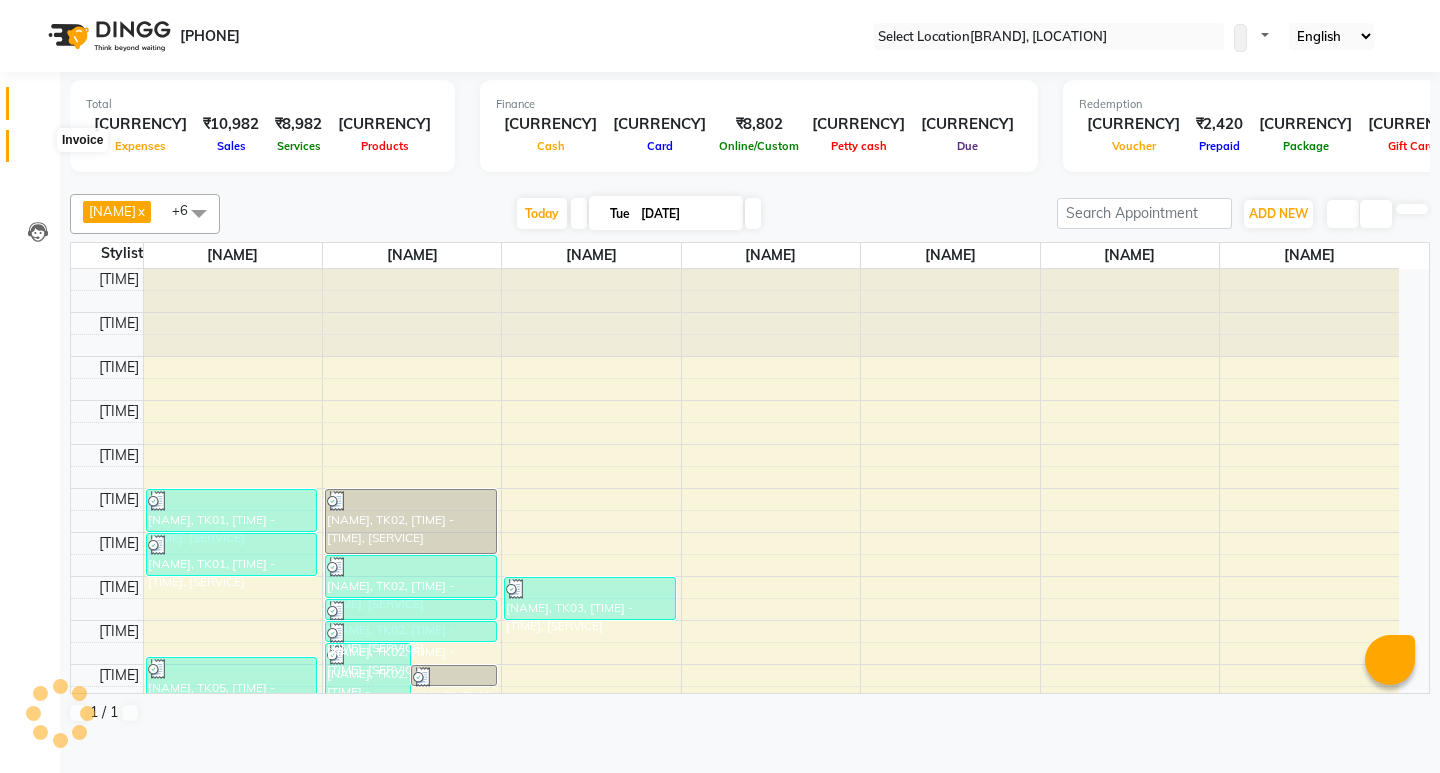 scroll, scrollTop: 0, scrollLeft: 0, axis: both 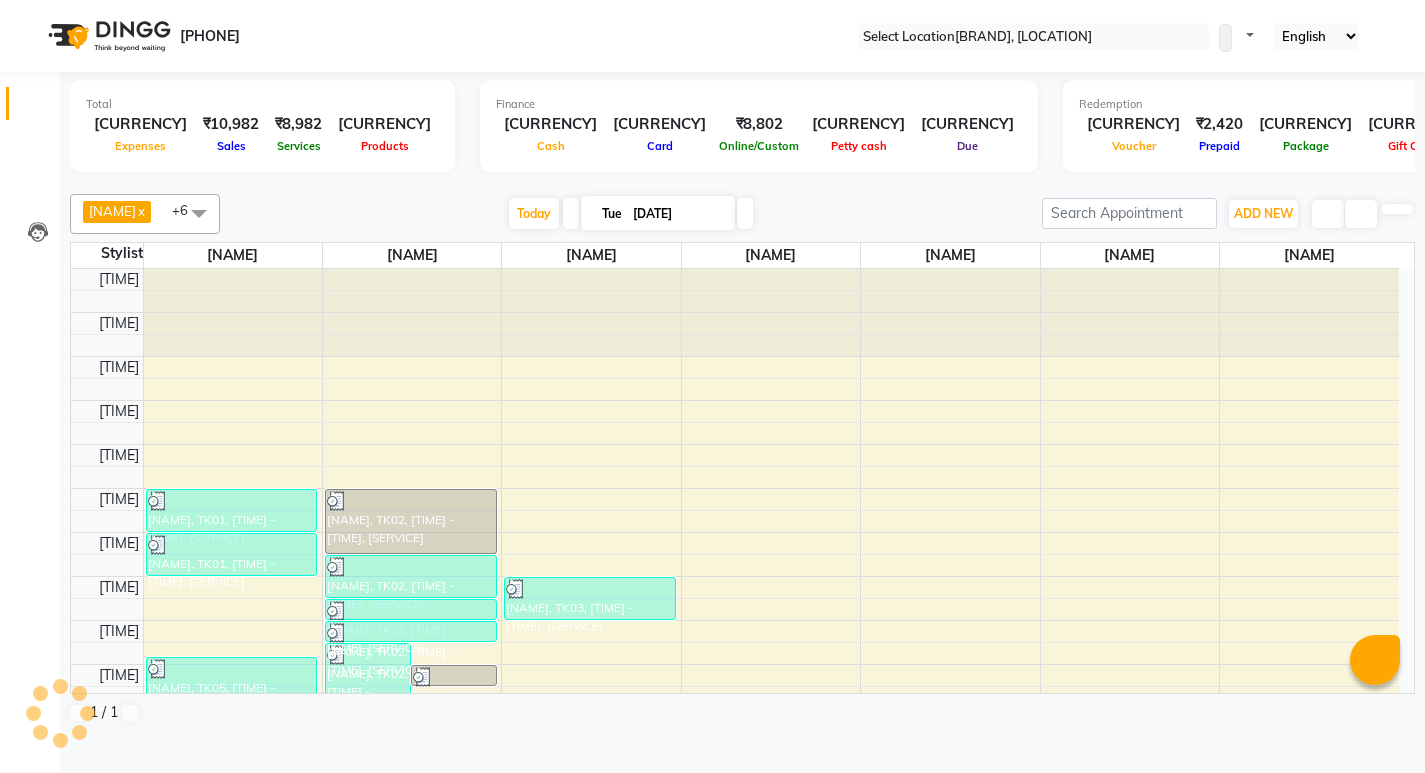 click at bounding box center (743, 182) 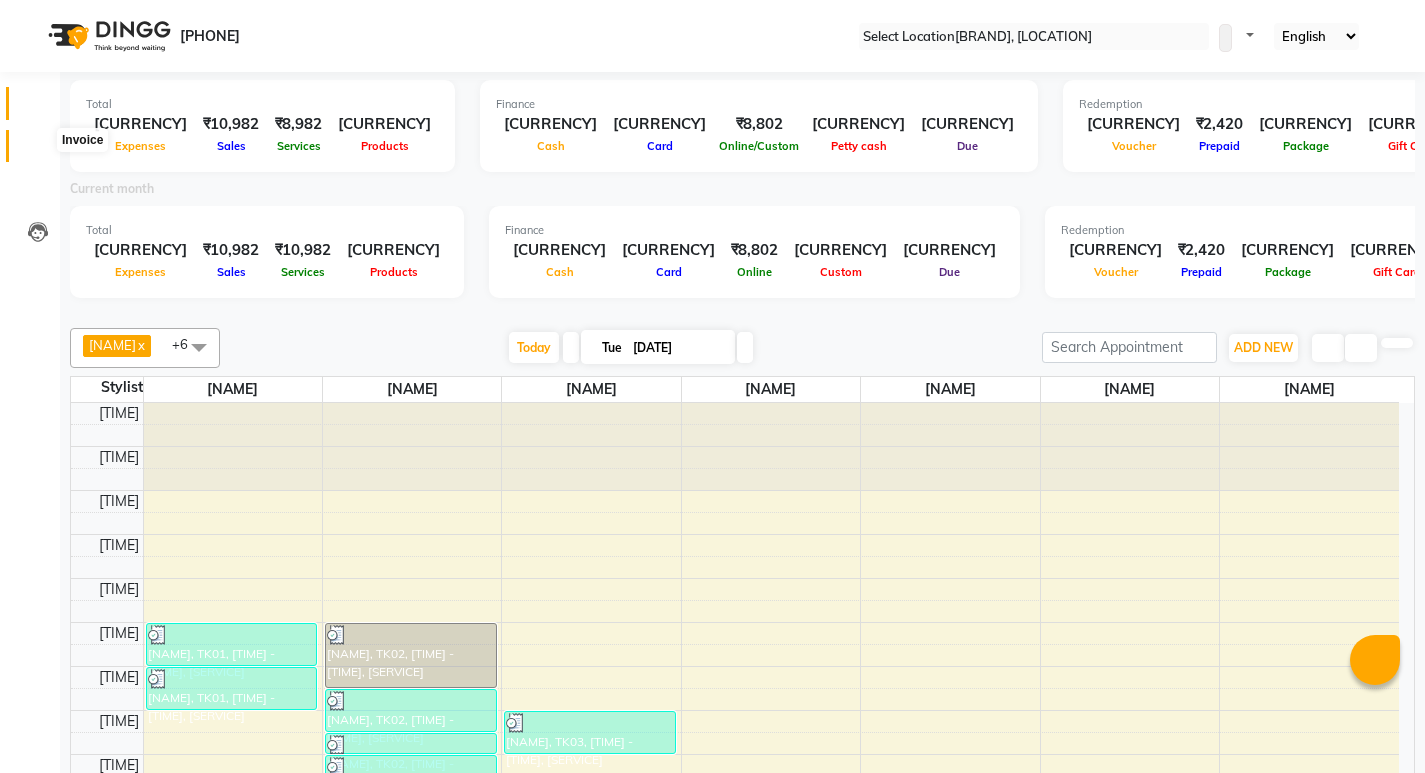 click at bounding box center [38, 151] 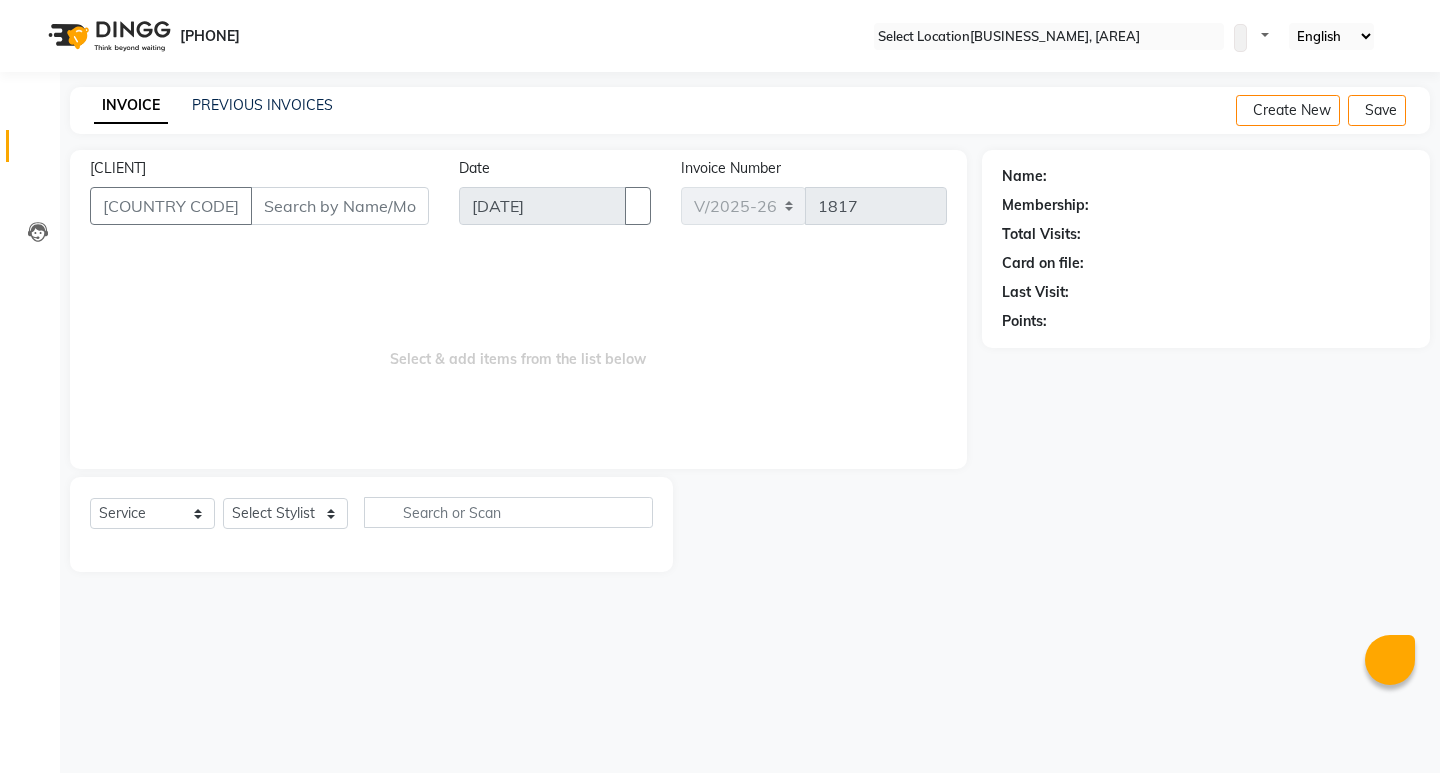 click at bounding box center [31, 8] 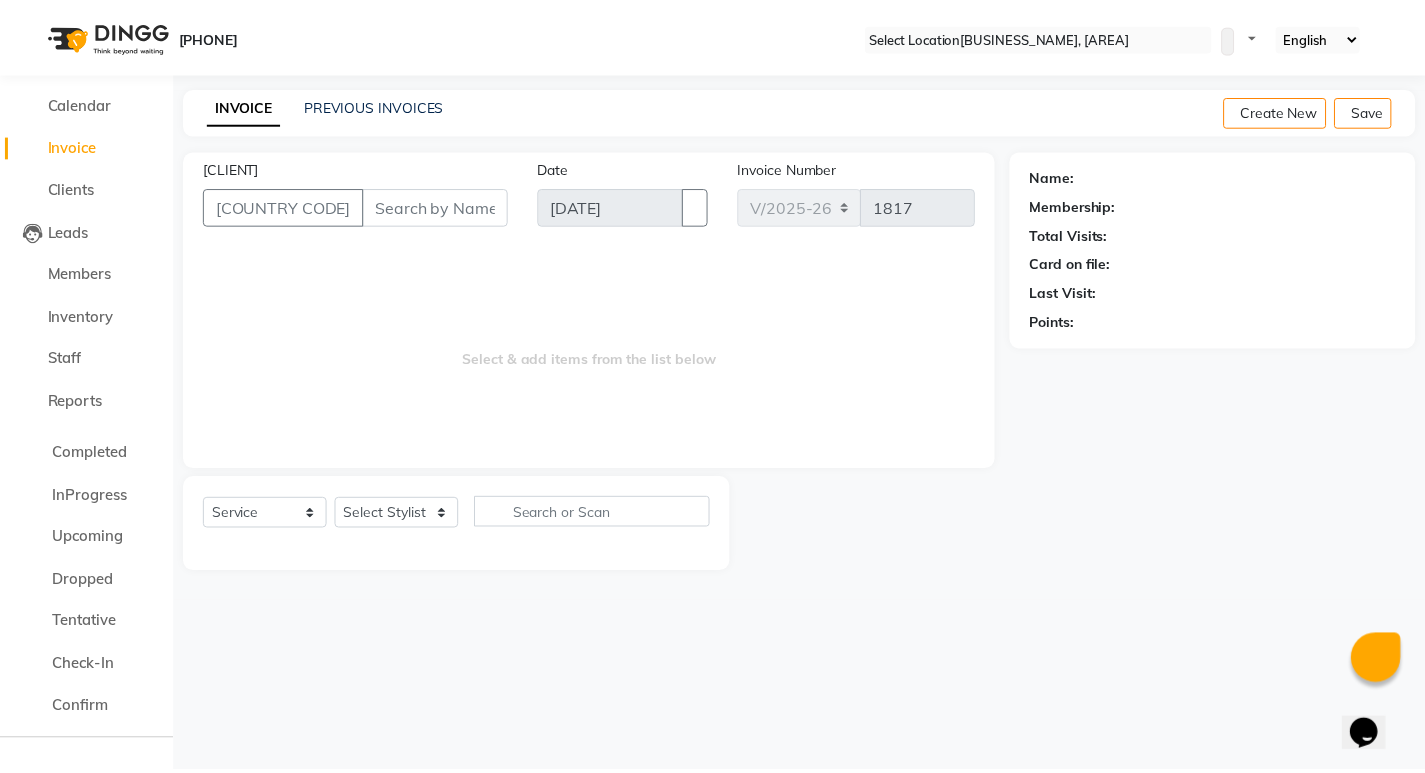 scroll, scrollTop: 0, scrollLeft: 0, axis: both 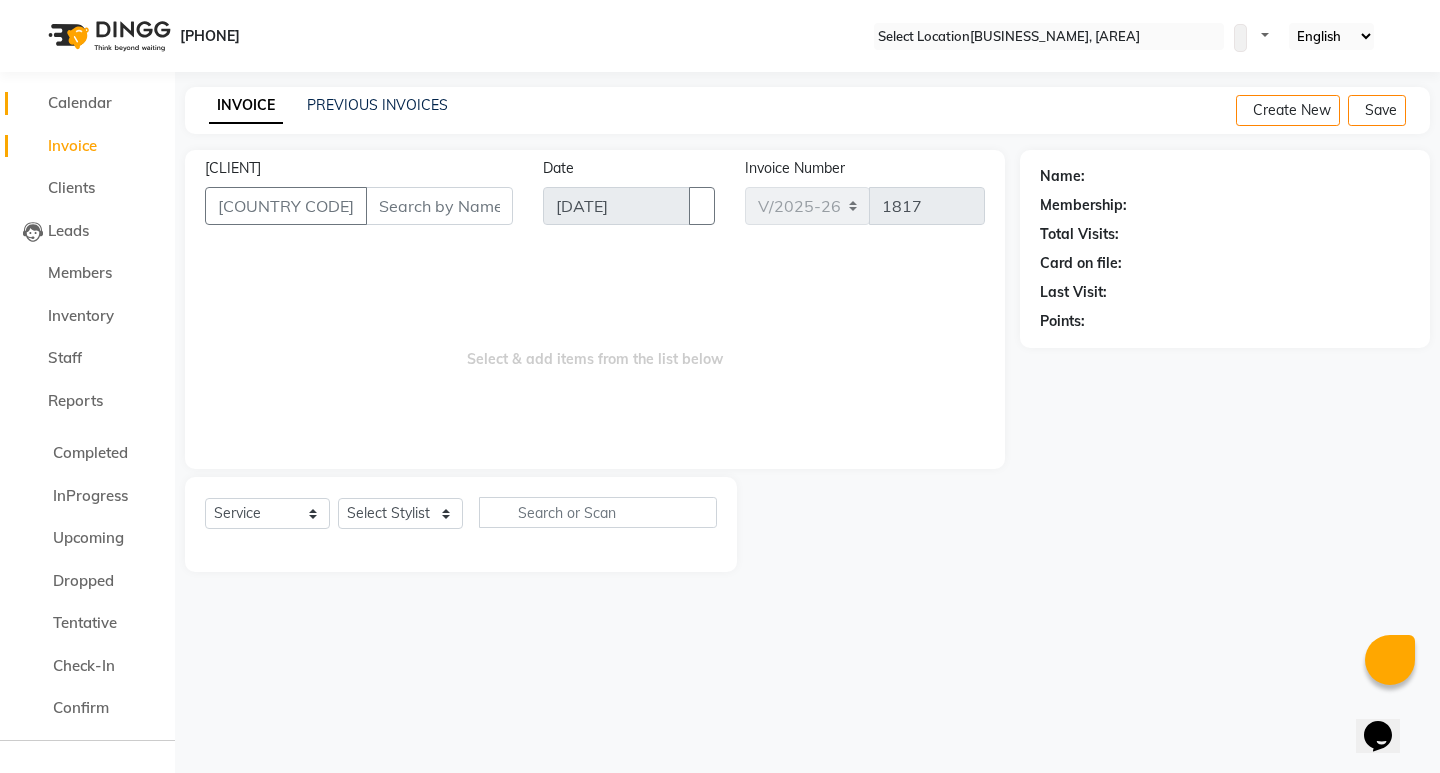 click at bounding box center (33, 108) 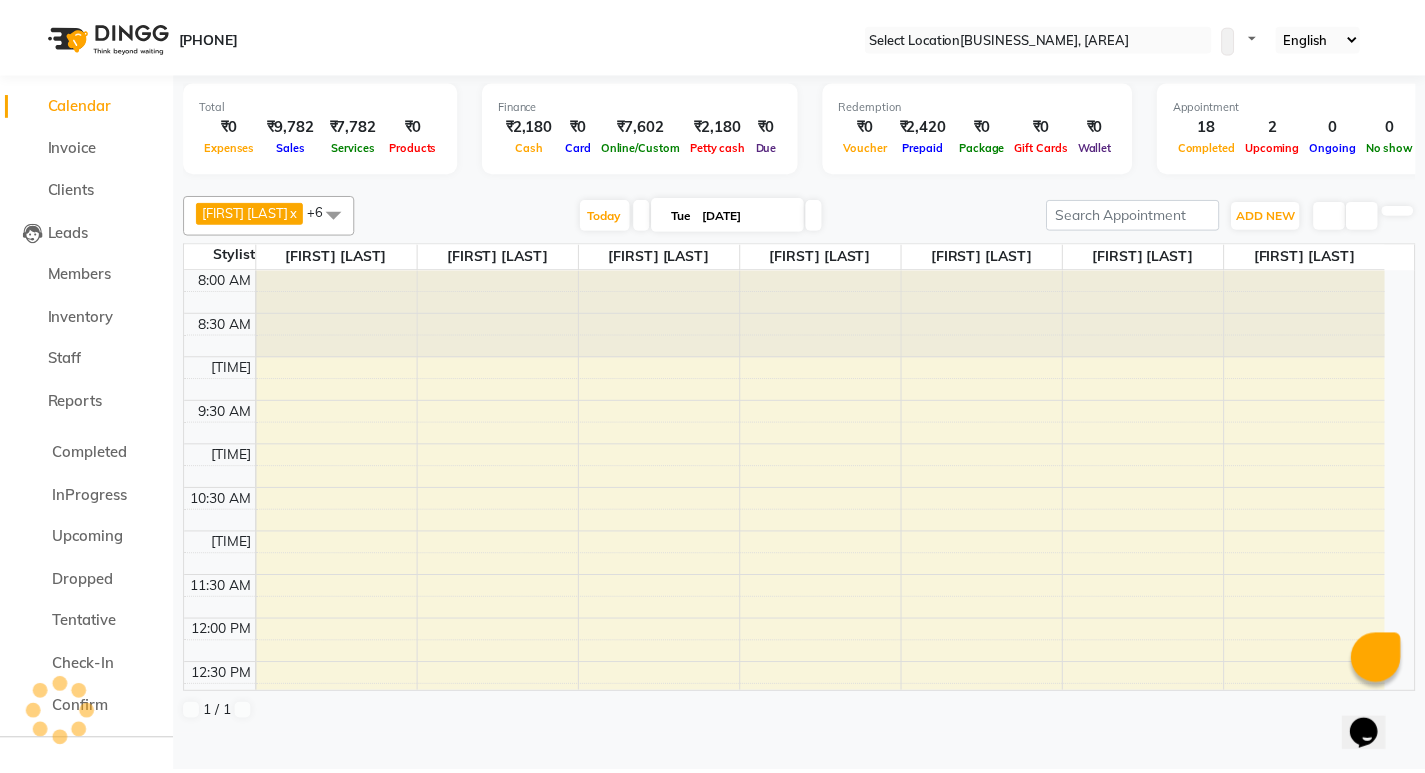scroll, scrollTop: 681, scrollLeft: 0, axis: vertical 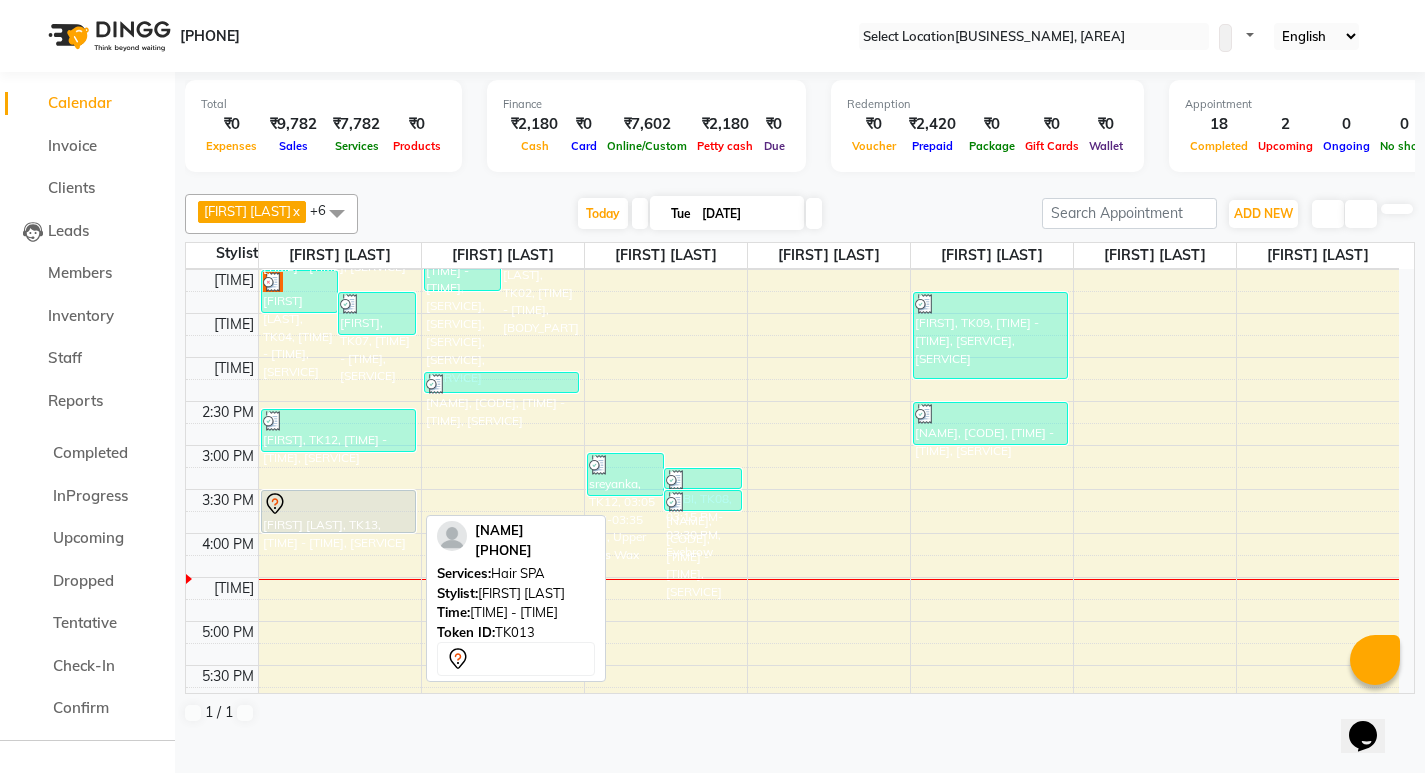 click at bounding box center (339, 504) 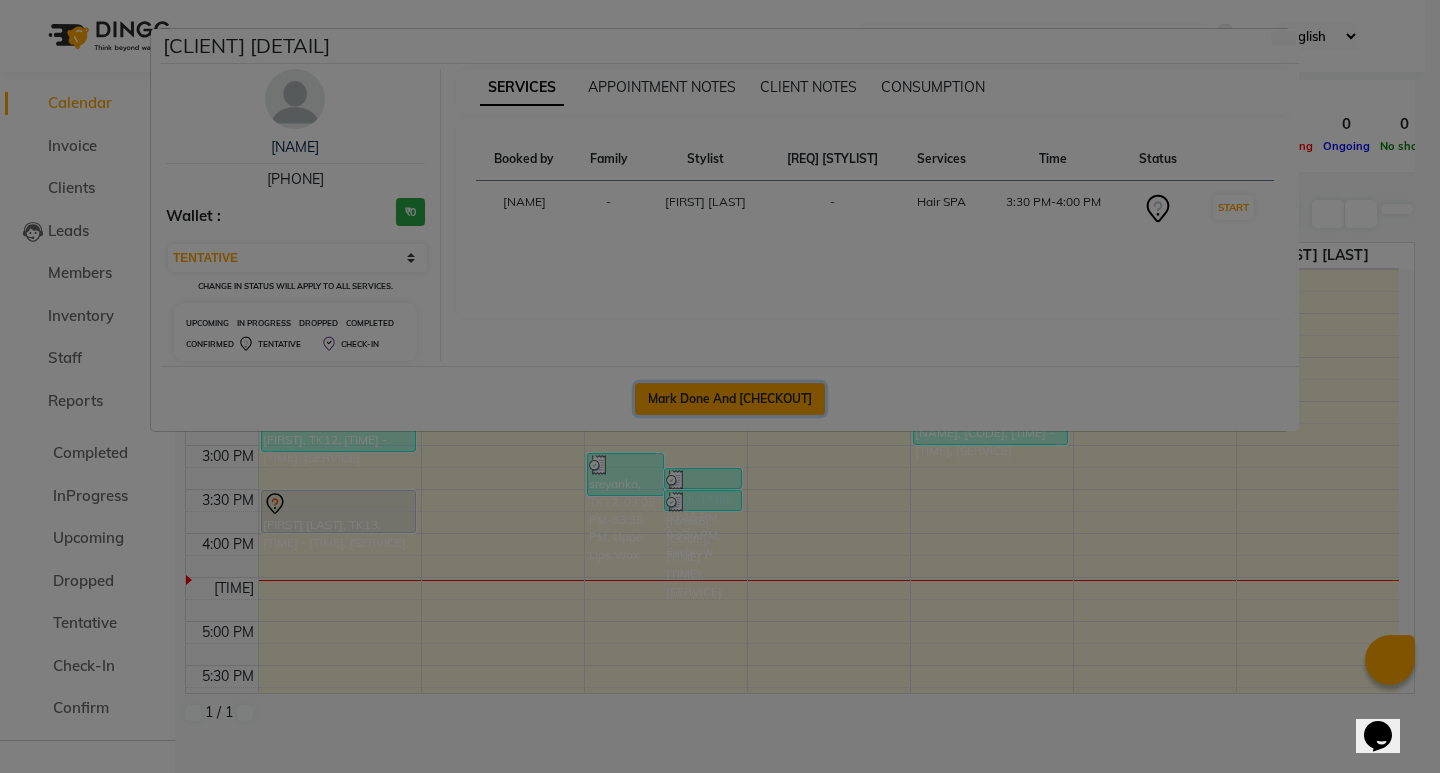 click on "Mark Done And Checkout" at bounding box center (730, 399) 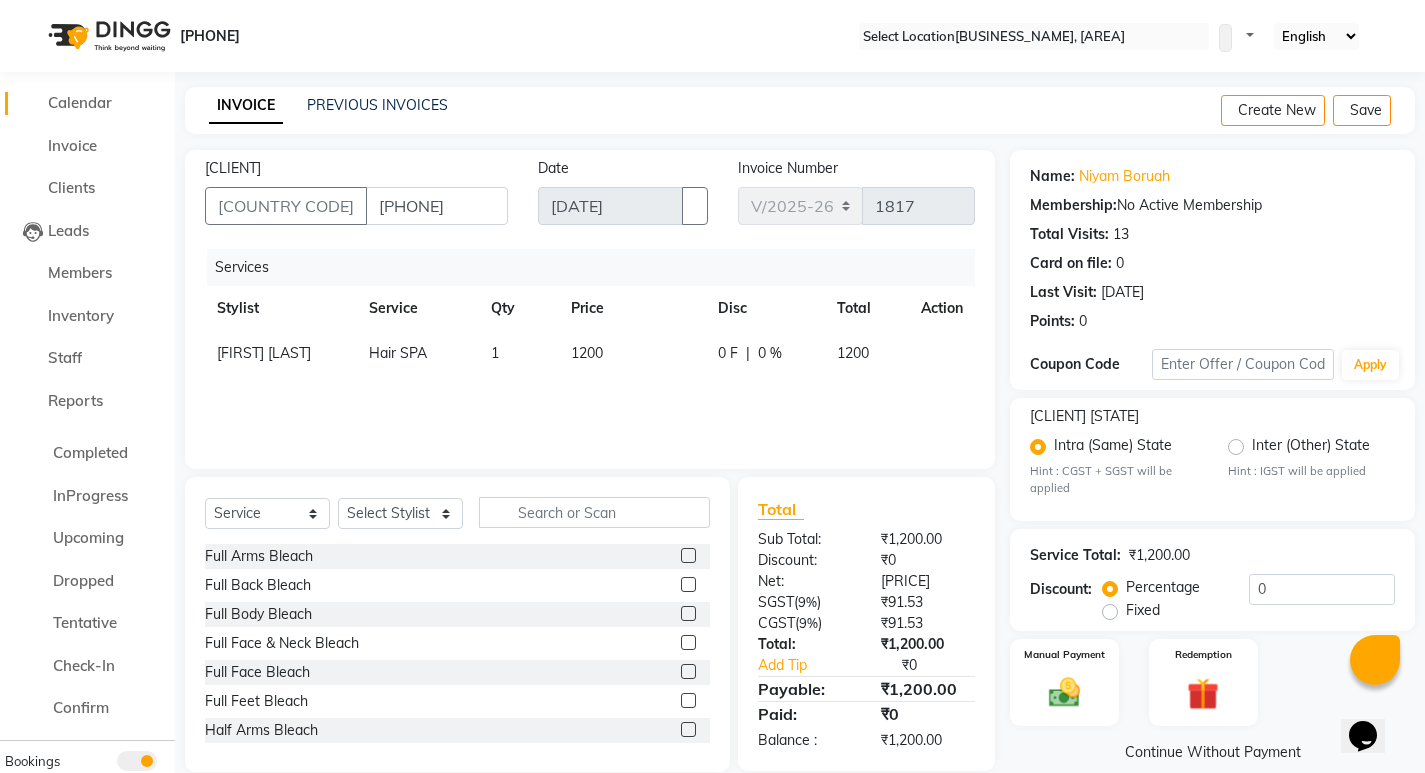 scroll, scrollTop: 35, scrollLeft: 0, axis: vertical 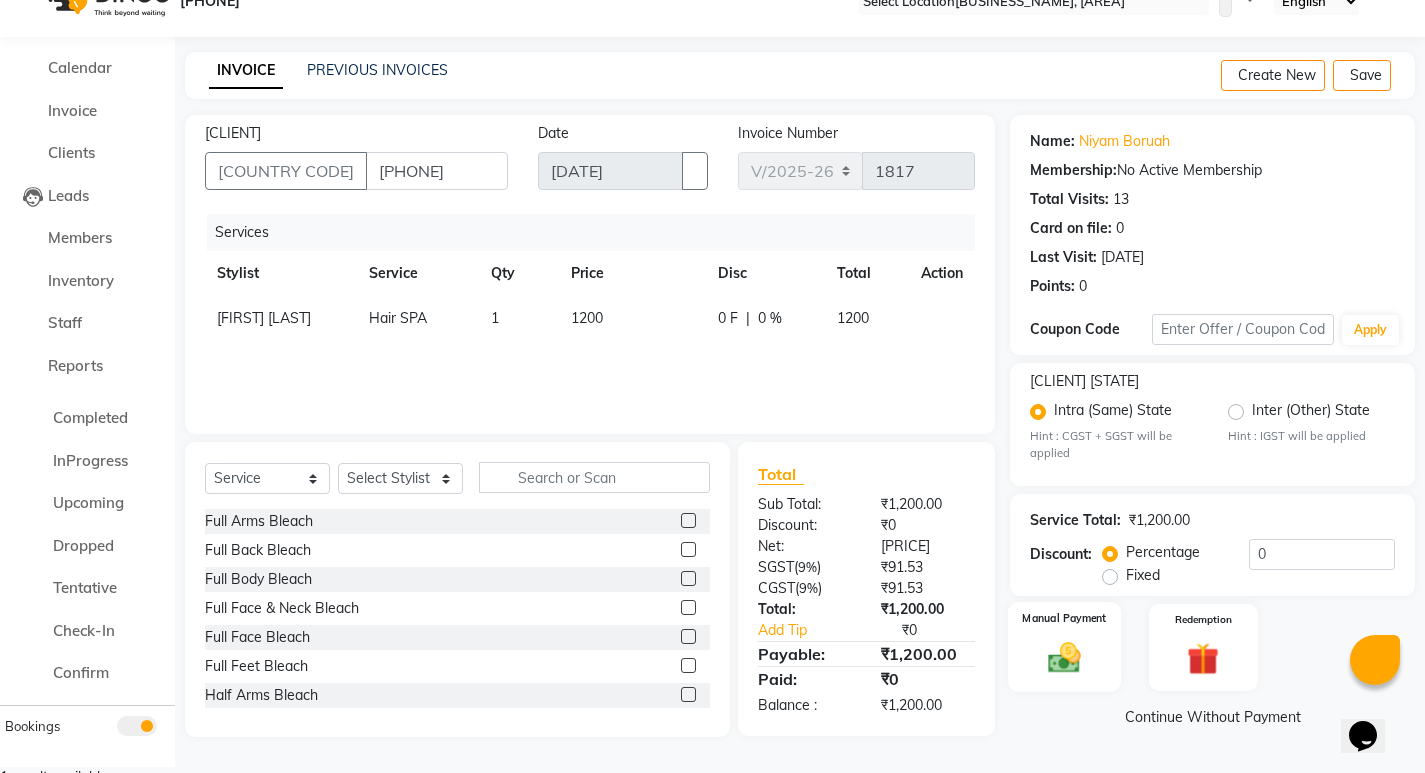 click at bounding box center [1065, 658] 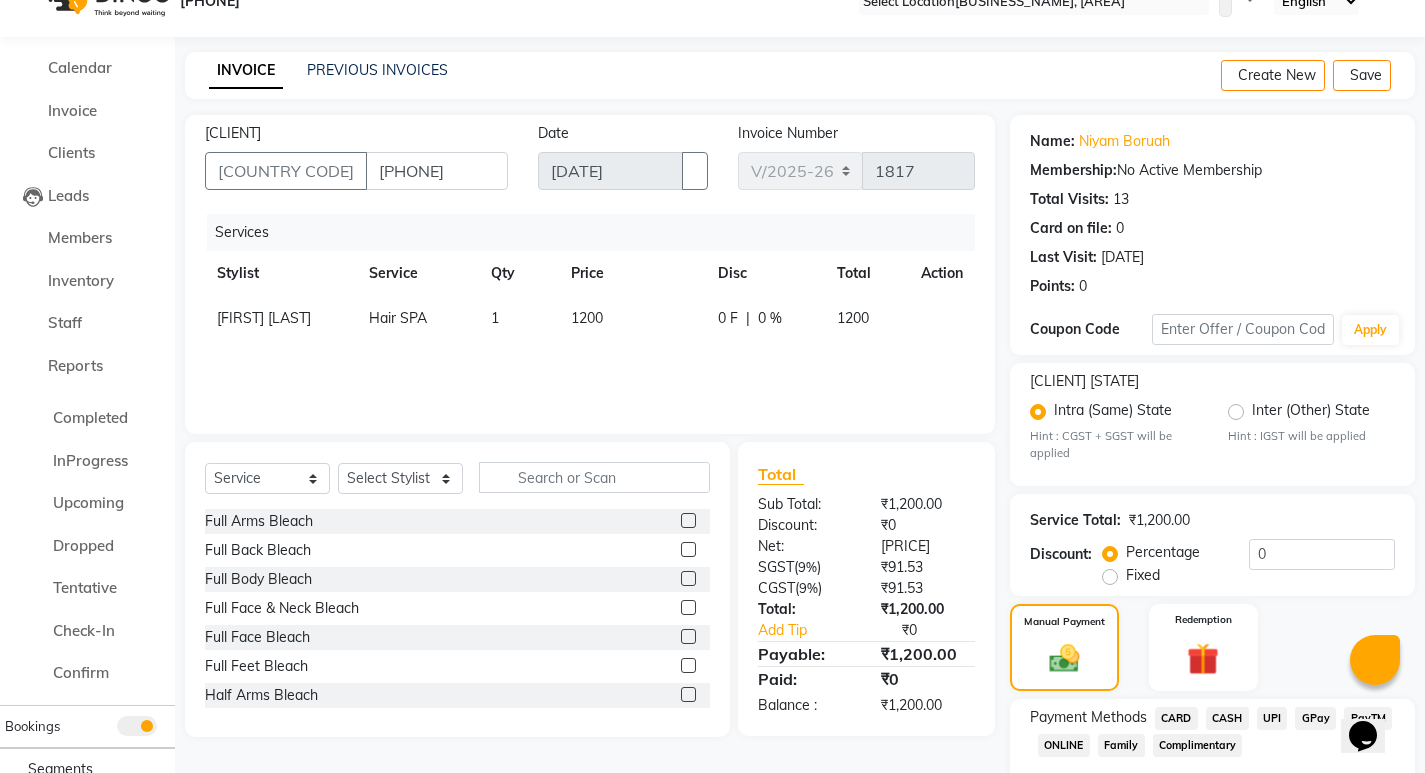 click on "UPI" at bounding box center [1176, 718] 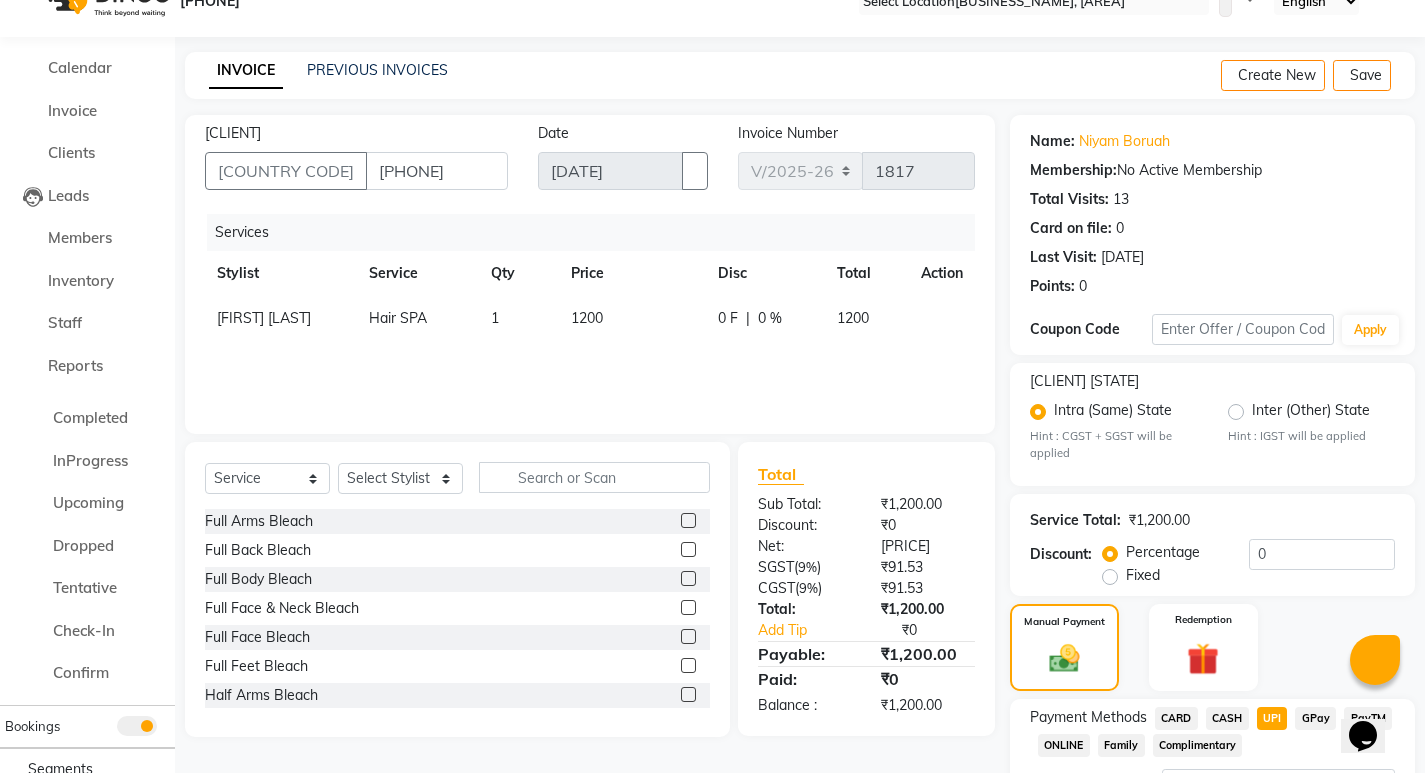 scroll, scrollTop: 219, scrollLeft: 0, axis: vertical 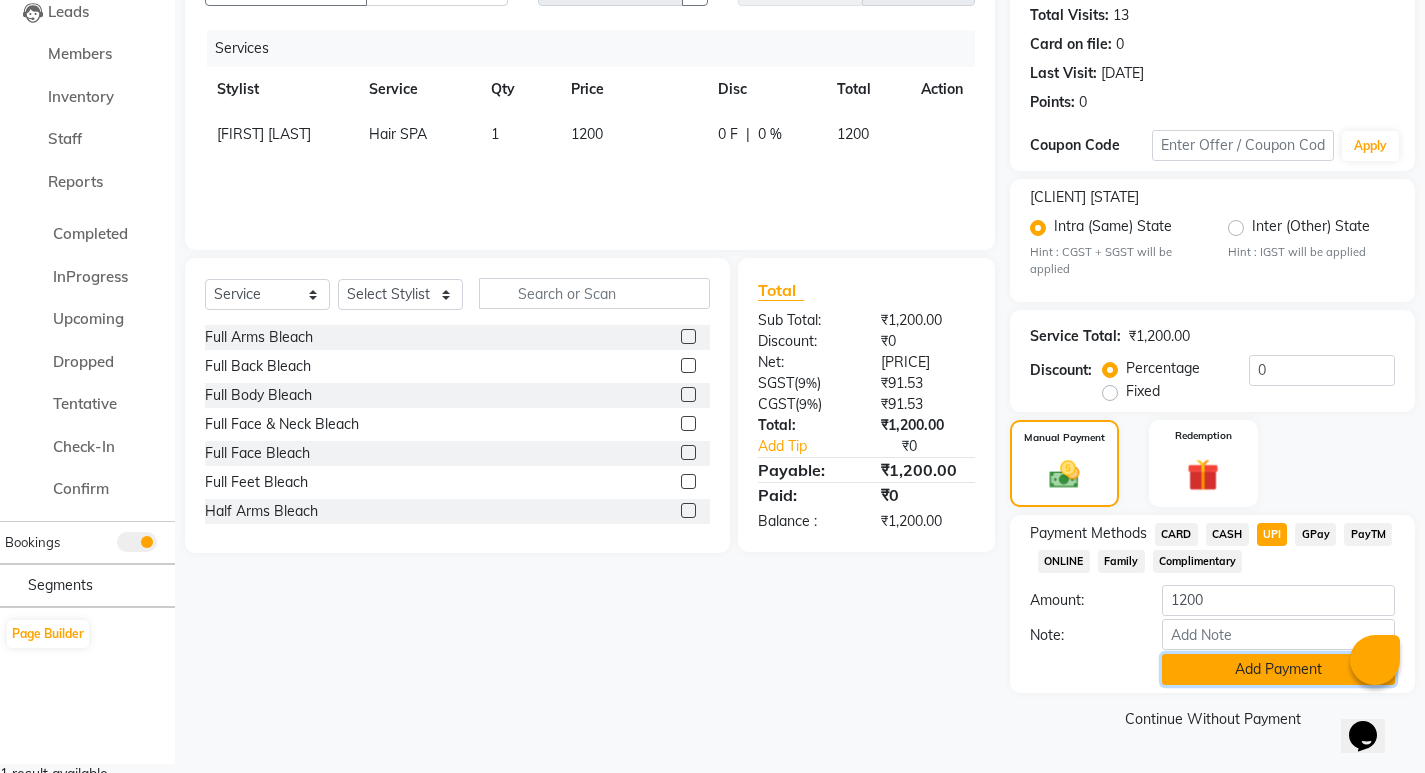 click on "Add Payment" at bounding box center (1278, 669) 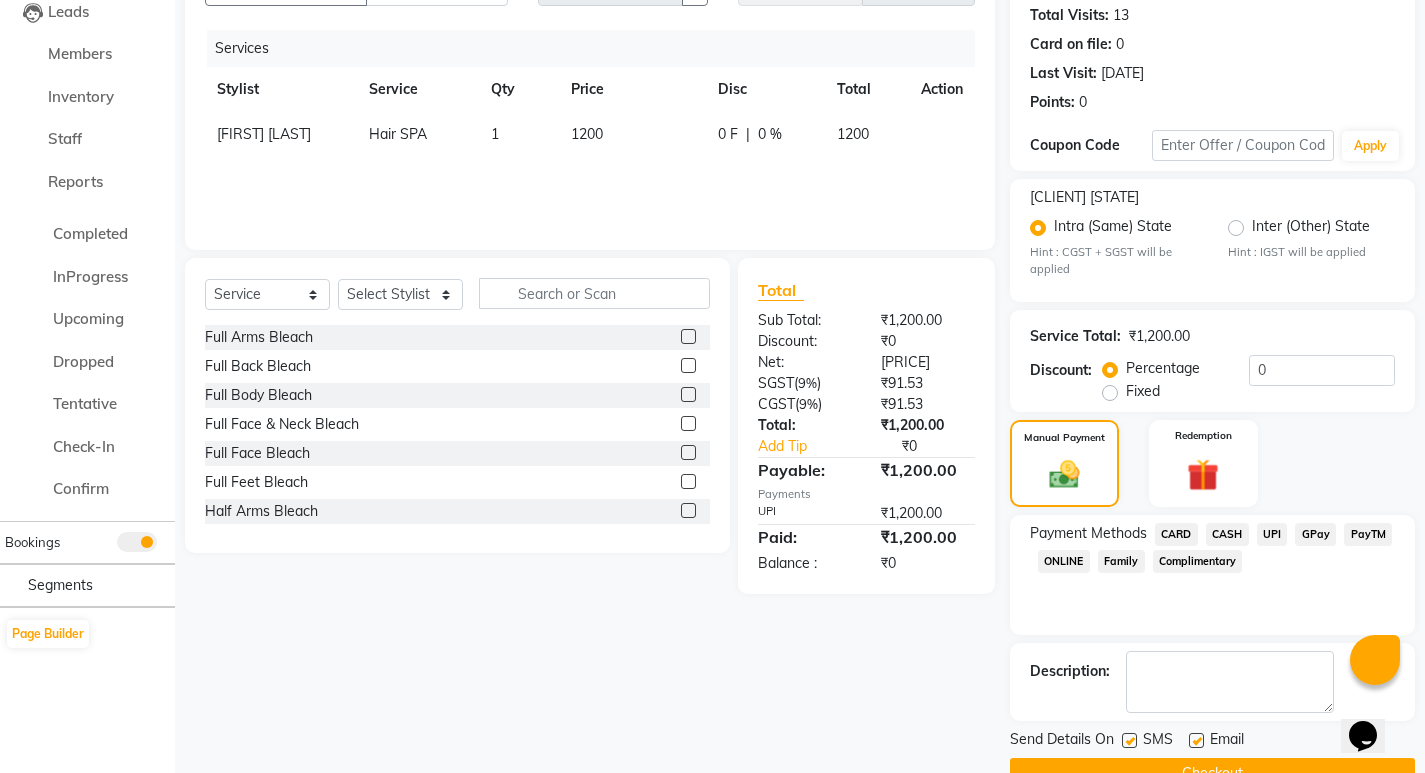 scroll, scrollTop: 276, scrollLeft: 0, axis: vertical 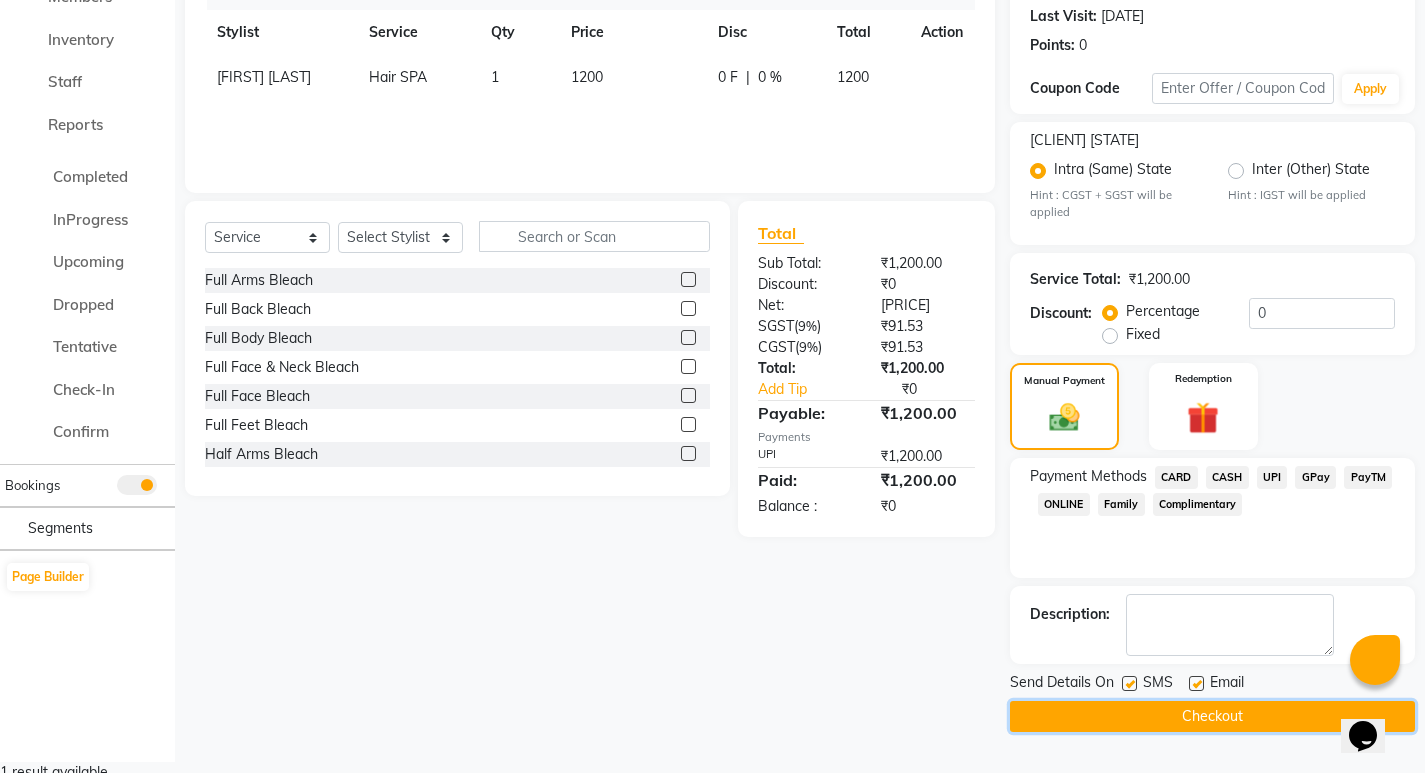 click on "Checkout" at bounding box center (1212, 716) 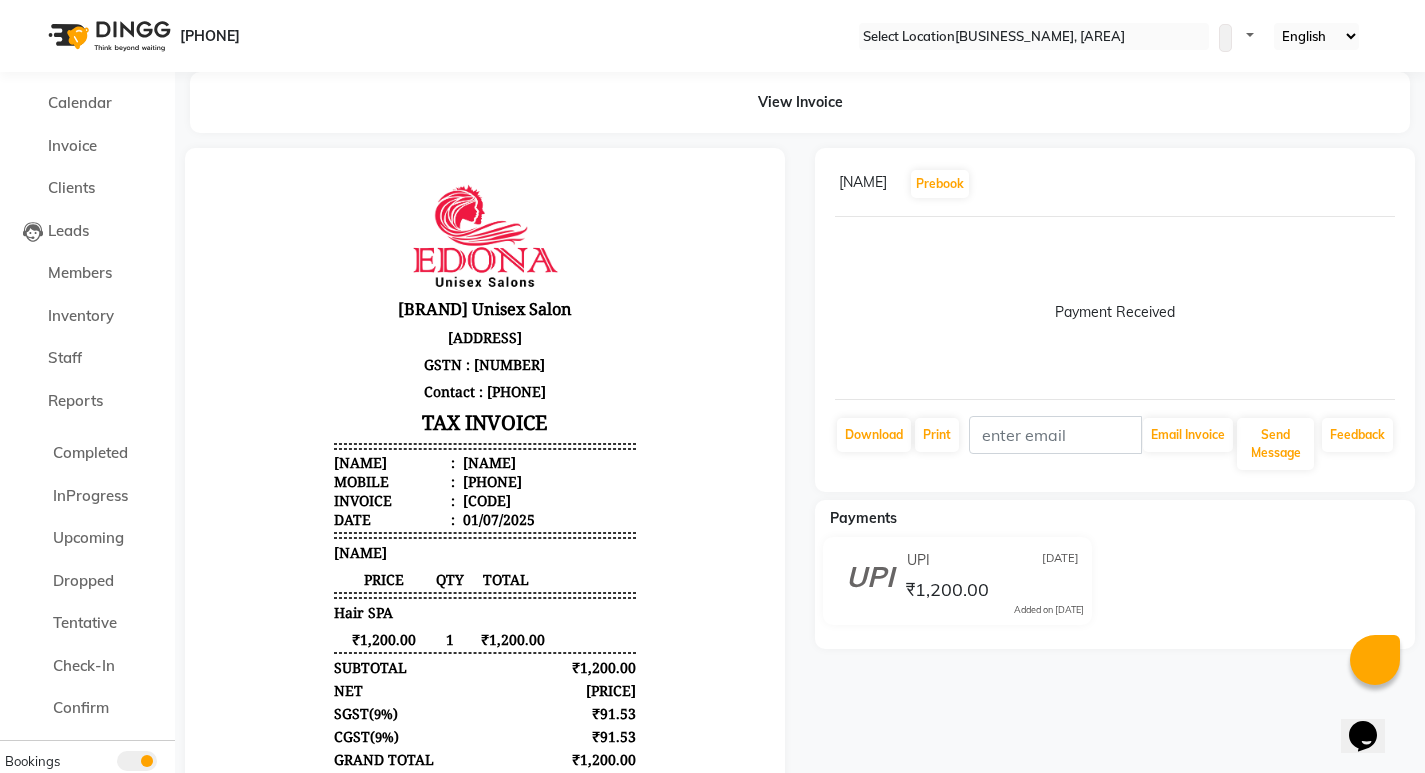 scroll, scrollTop: 0, scrollLeft: 0, axis: both 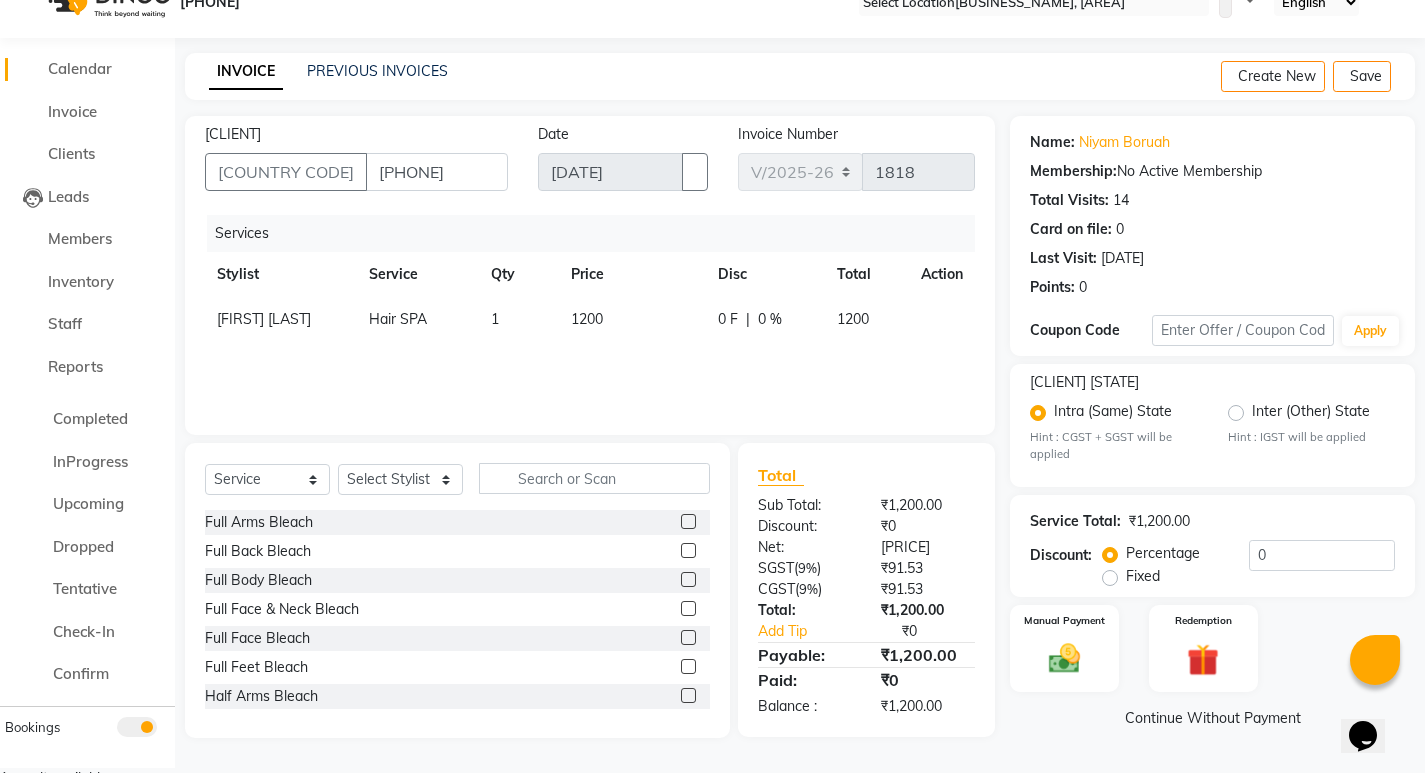 click at bounding box center [33, 74] 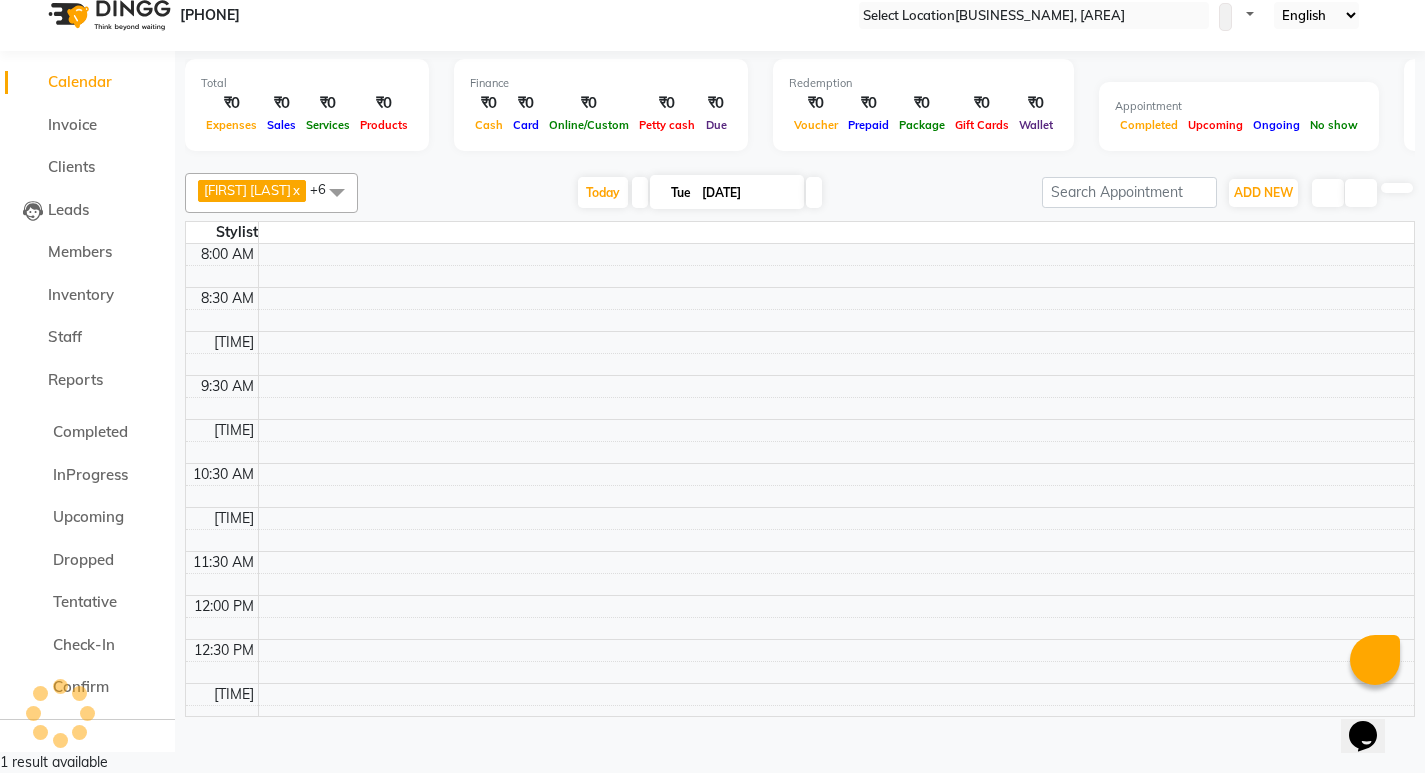scroll, scrollTop: 0, scrollLeft: 0, axis: both 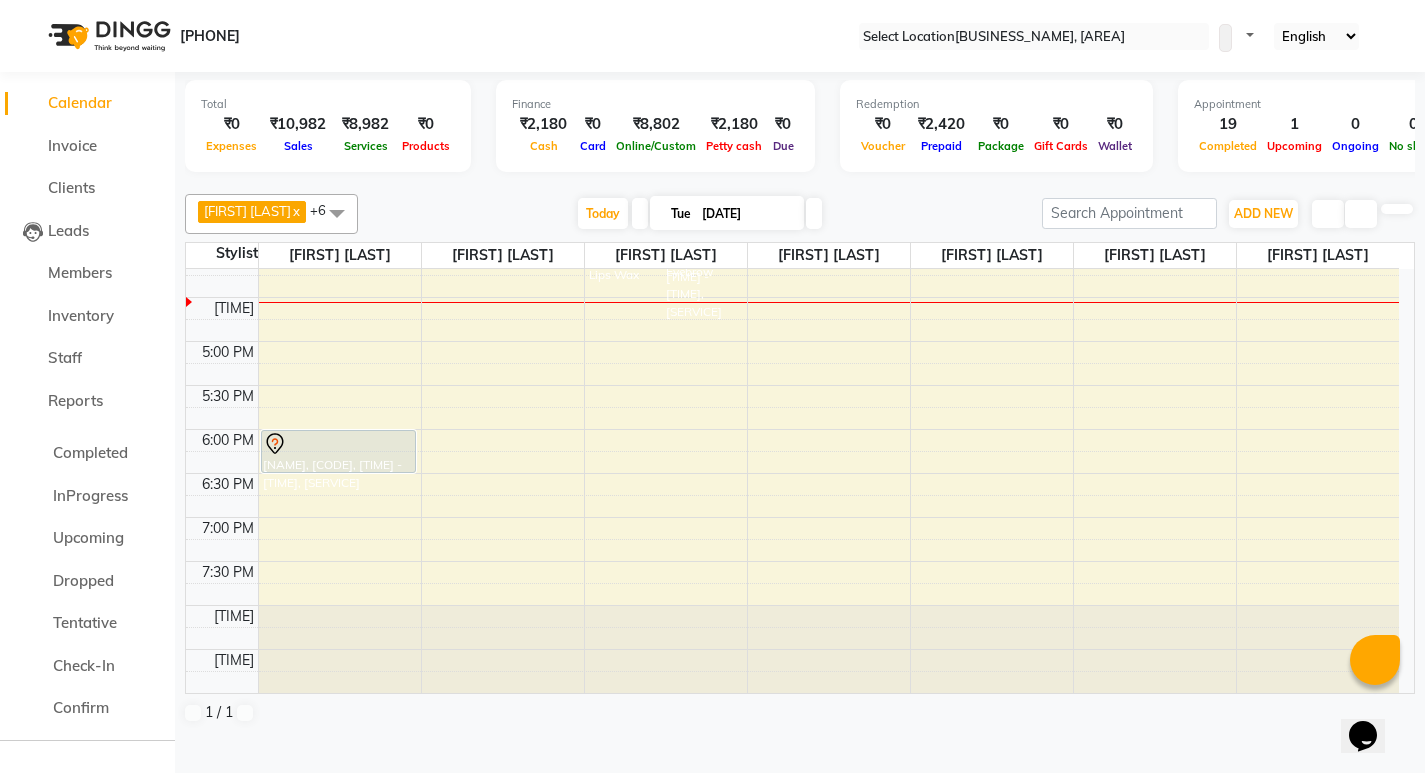 drag, startPoint x: 1413, startPoint y: 516, endPoint x: 45, endPoint y: 41, distance: 1448.1191 